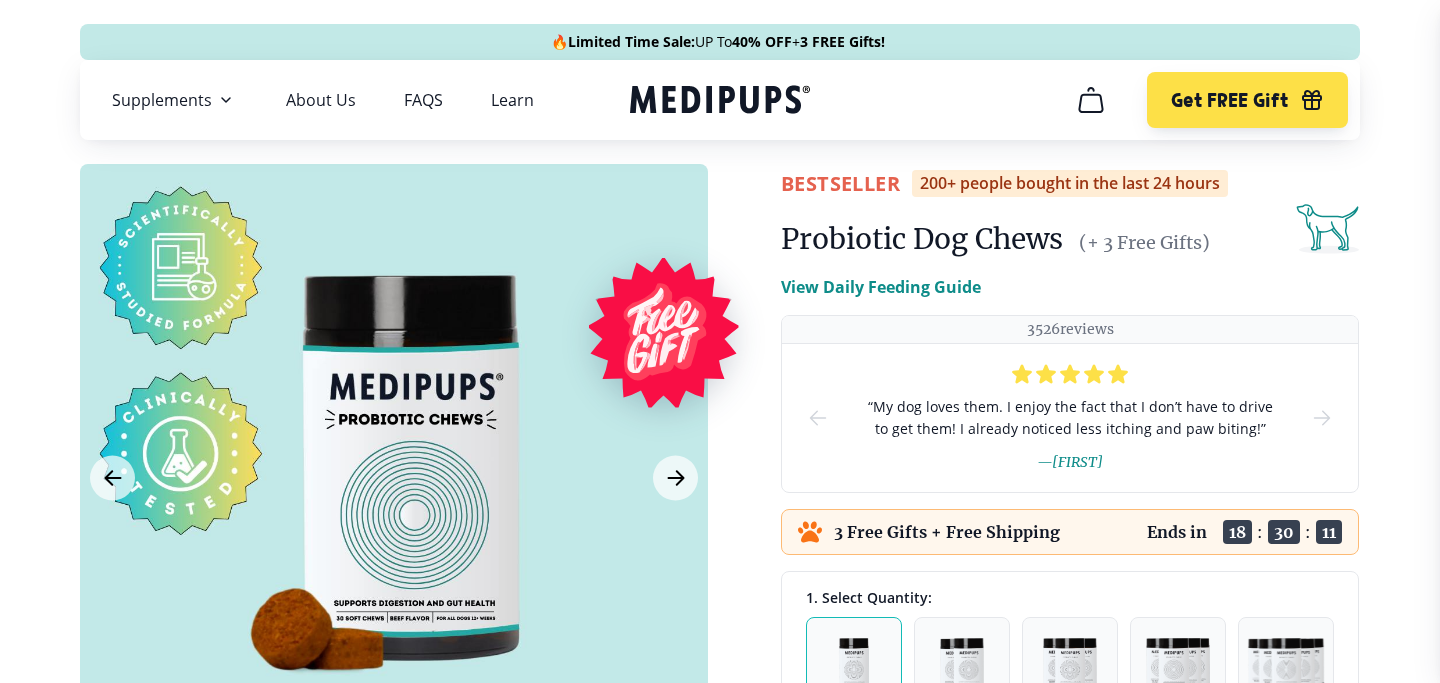 scroll, scrollTop: 0, scrollLeft: 0, axis: both 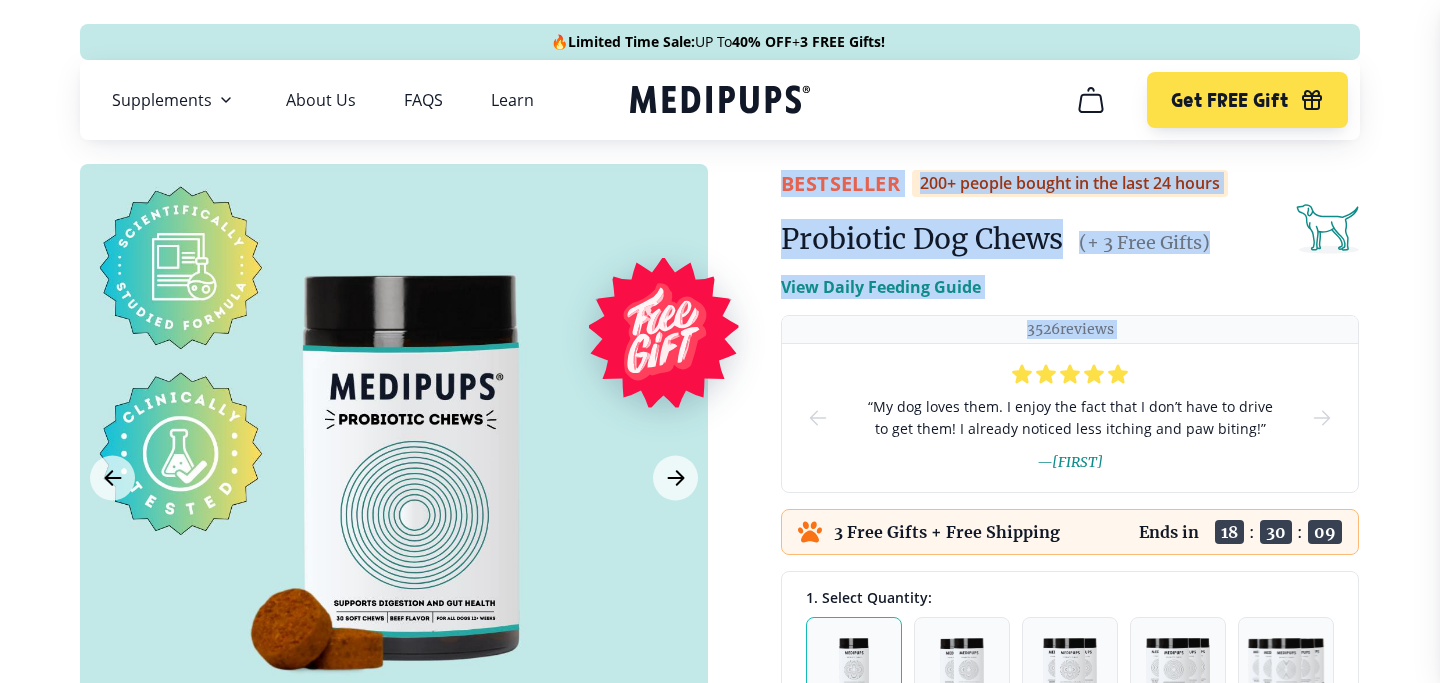 drag, startPoint x: 783, startPoint y: 248, endPoint x: 777, endPoint y: 367, distance: 119.15116 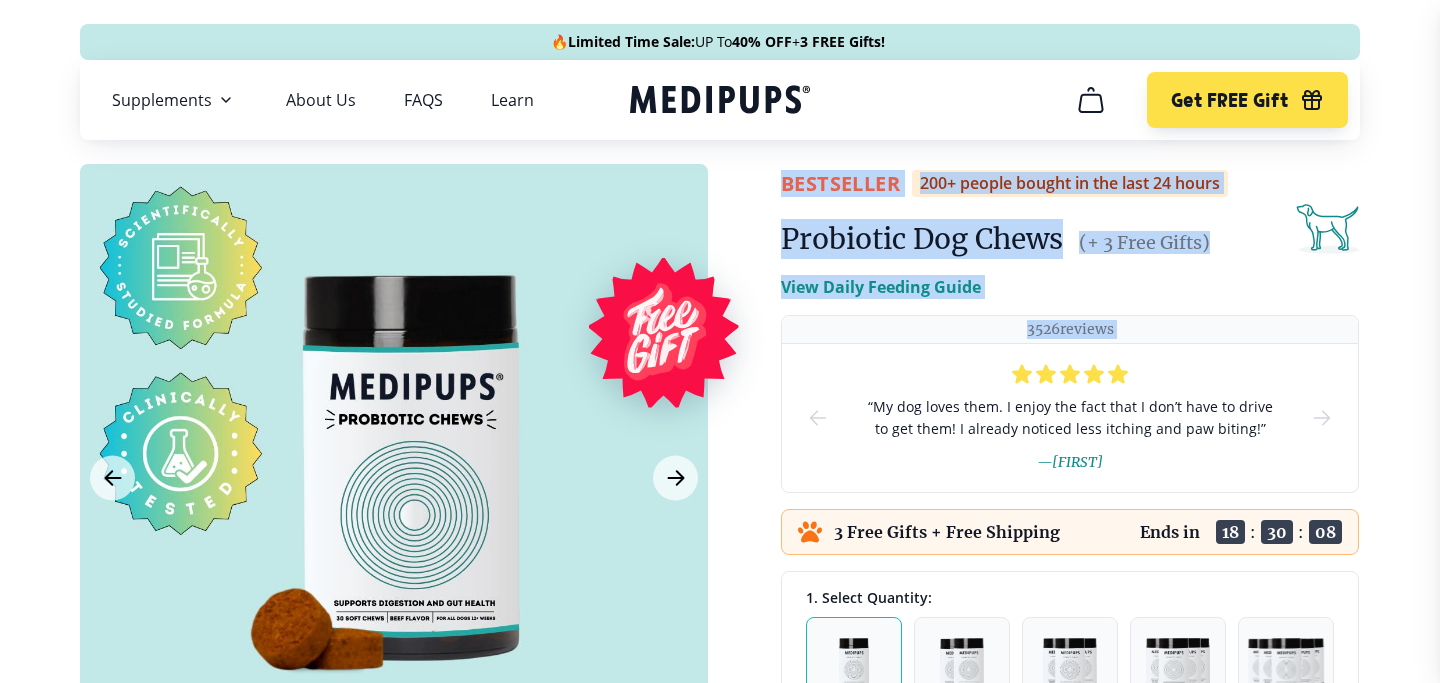 click on "BestSeller" at bounding box center (840, 183) 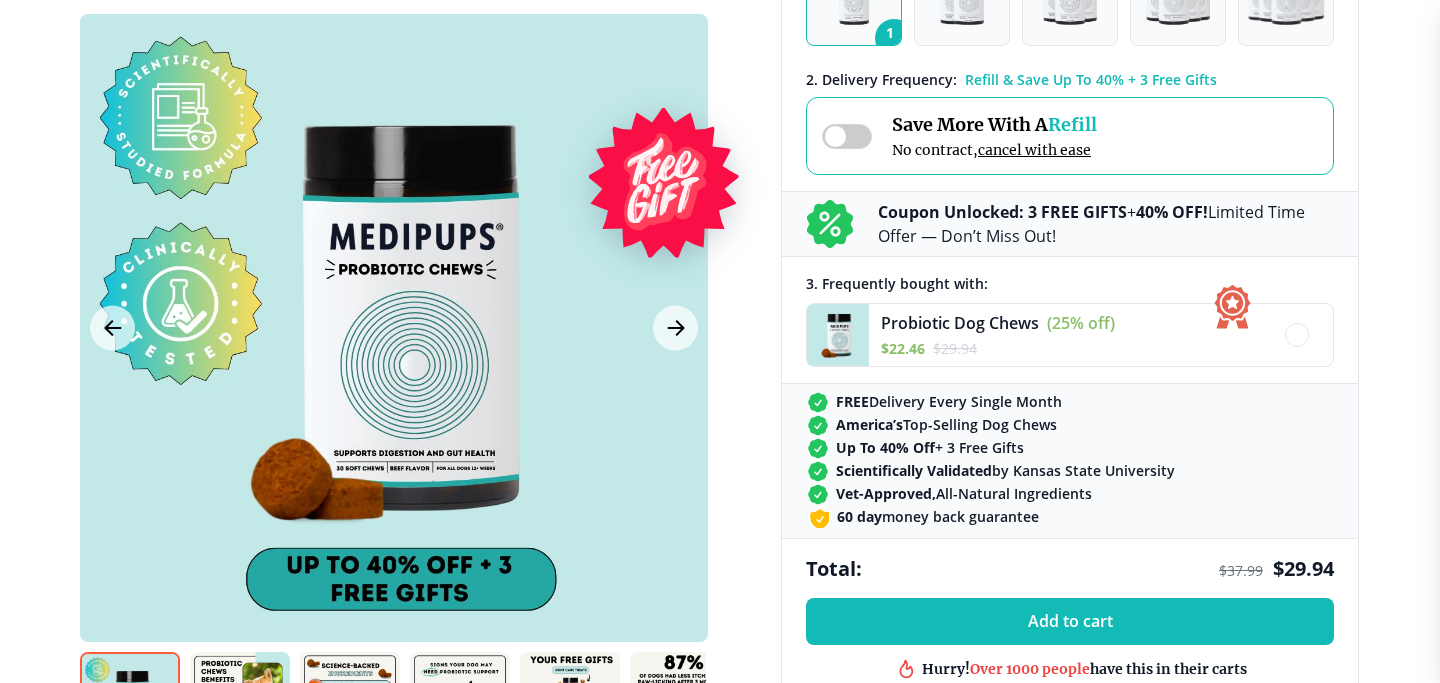 scroll, scrollTop: 677, scrollLeft: 0, axis: vertical 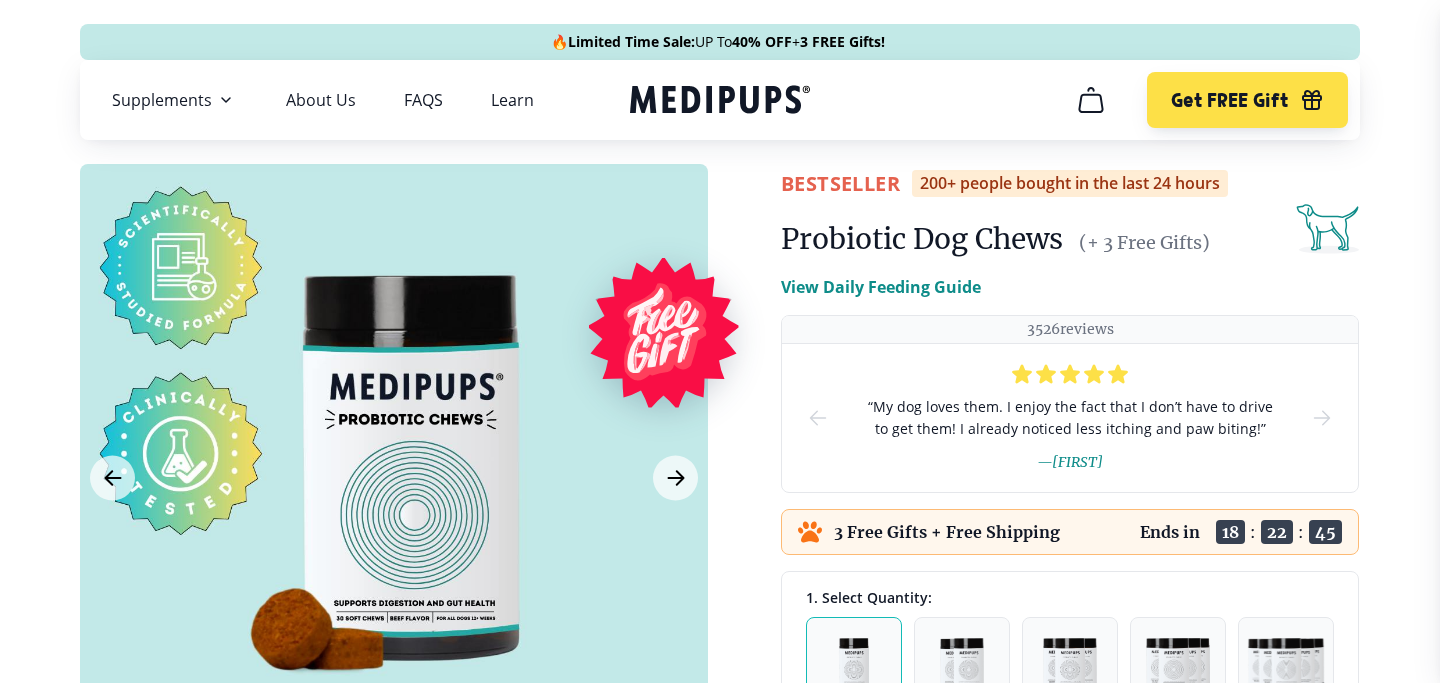 click 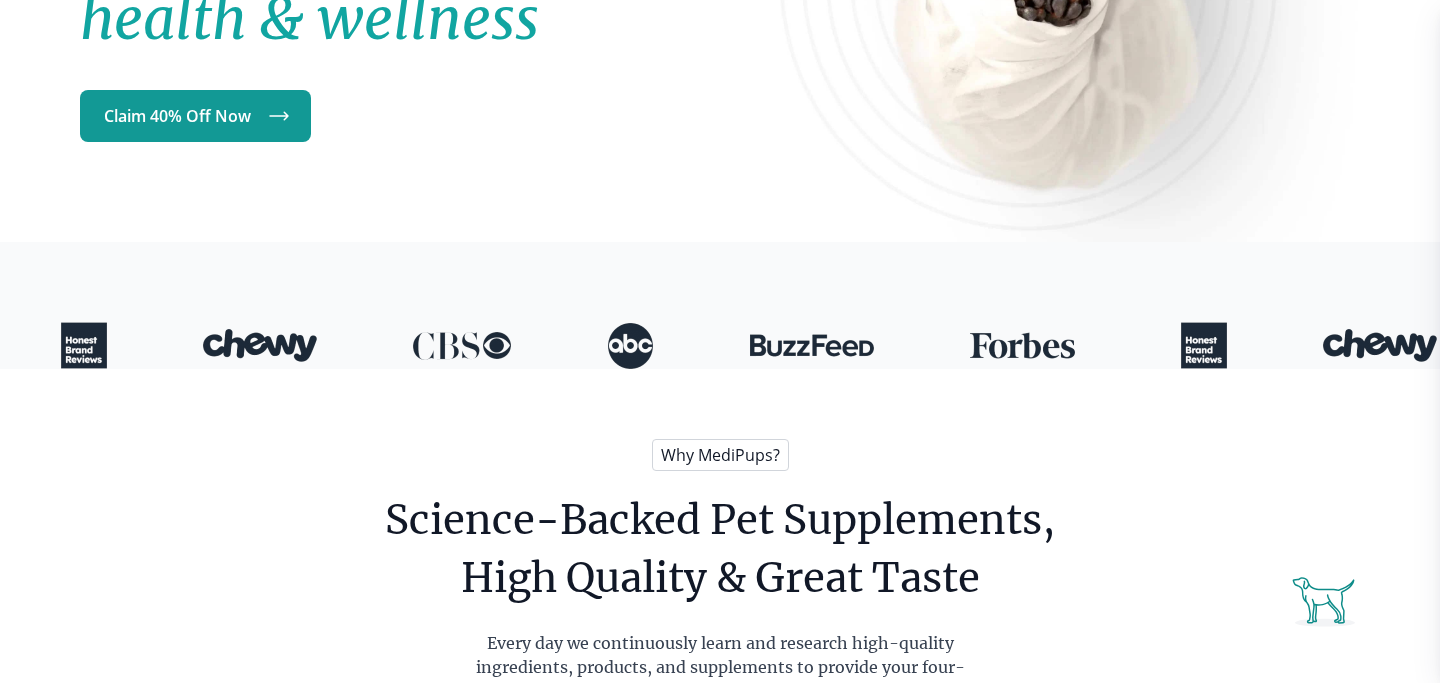 scroll, scrollTop: 962, scrollLeft: 0, axis: vertical 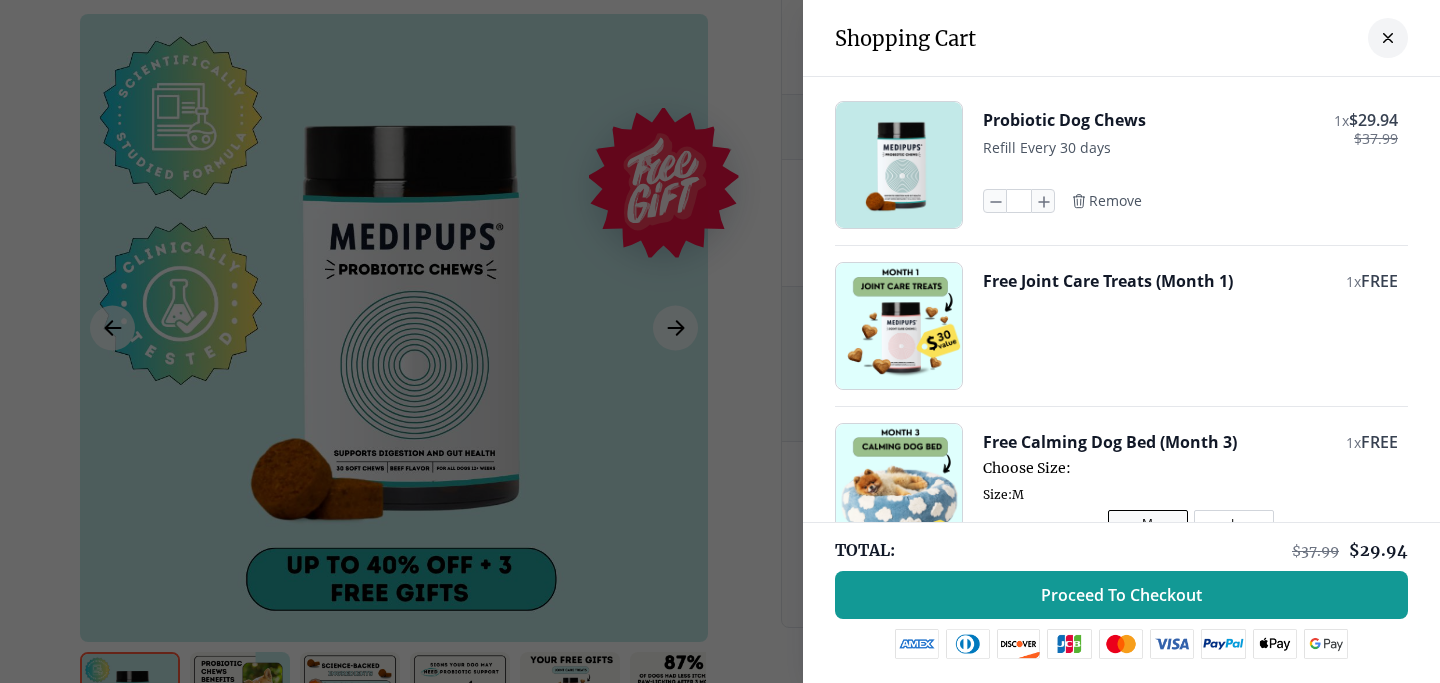 click at bounding box center (899, 165) 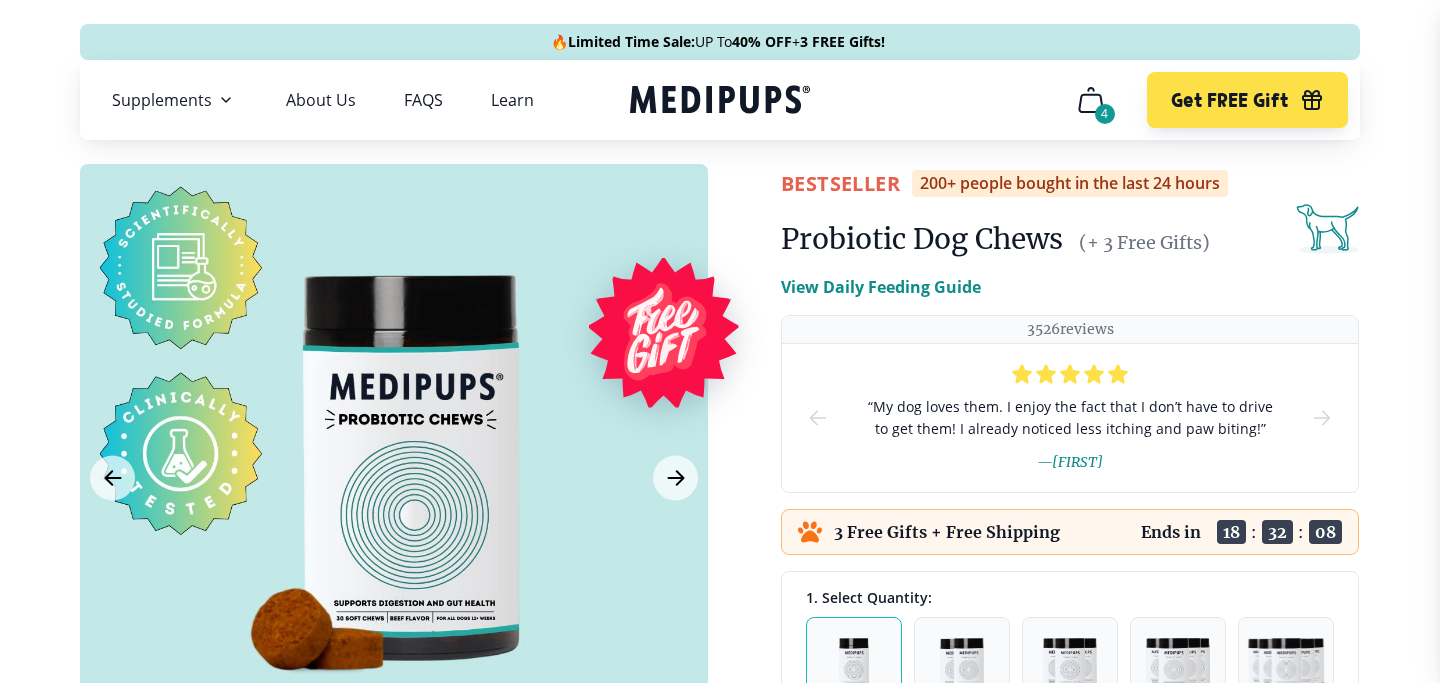 click 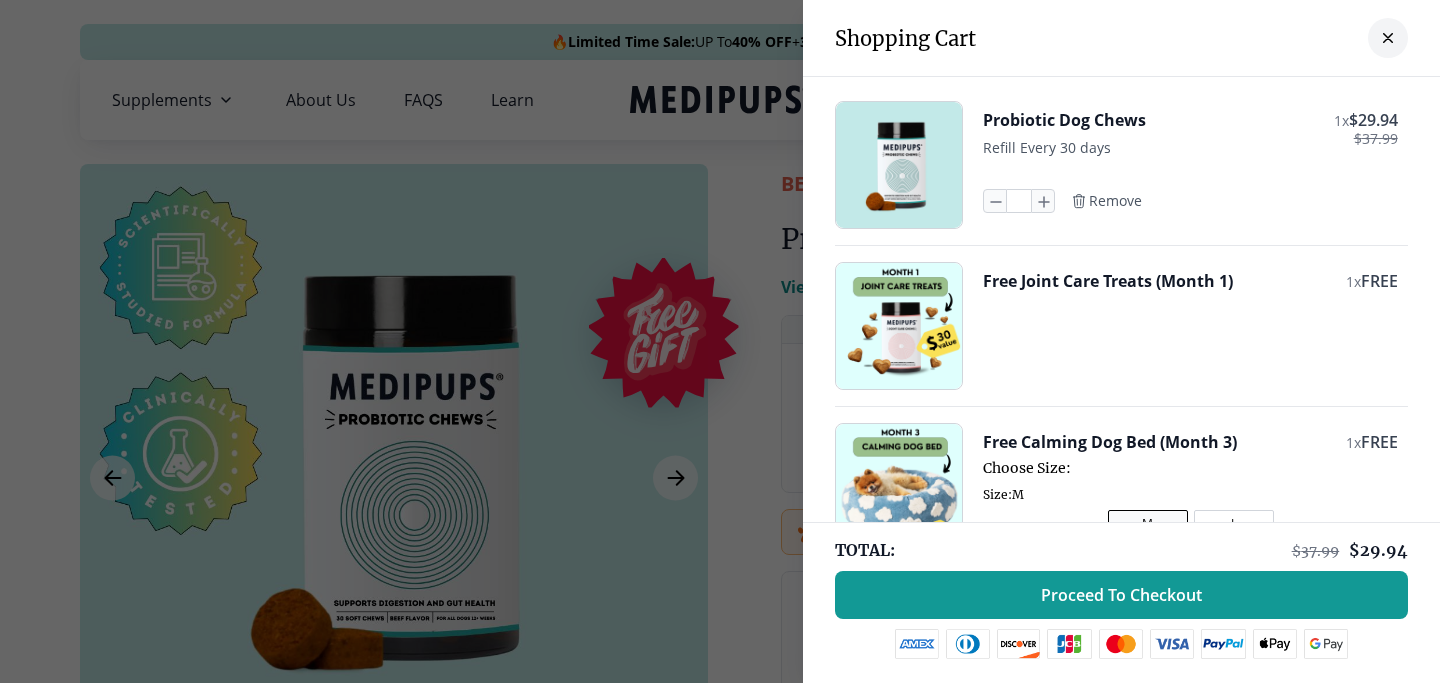 click at bounding box center [899, 326] 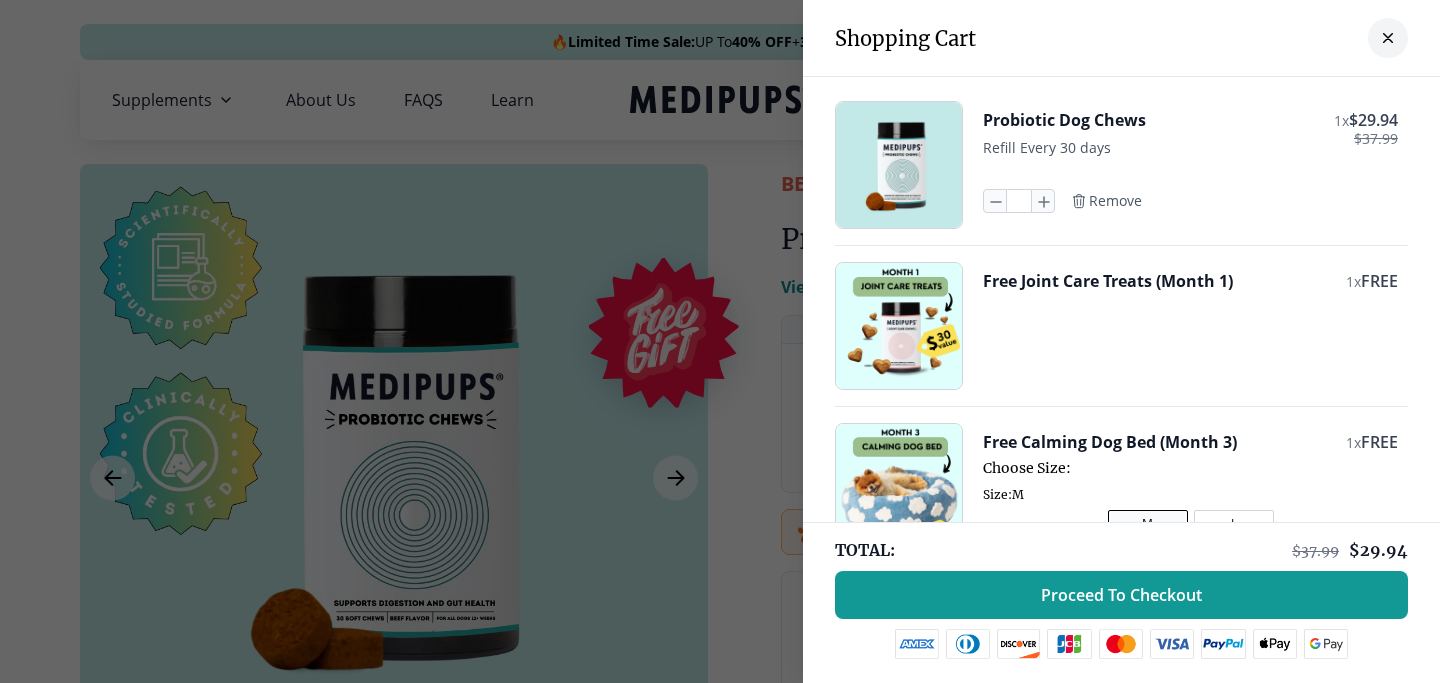 click at bounding box center [899, 487] 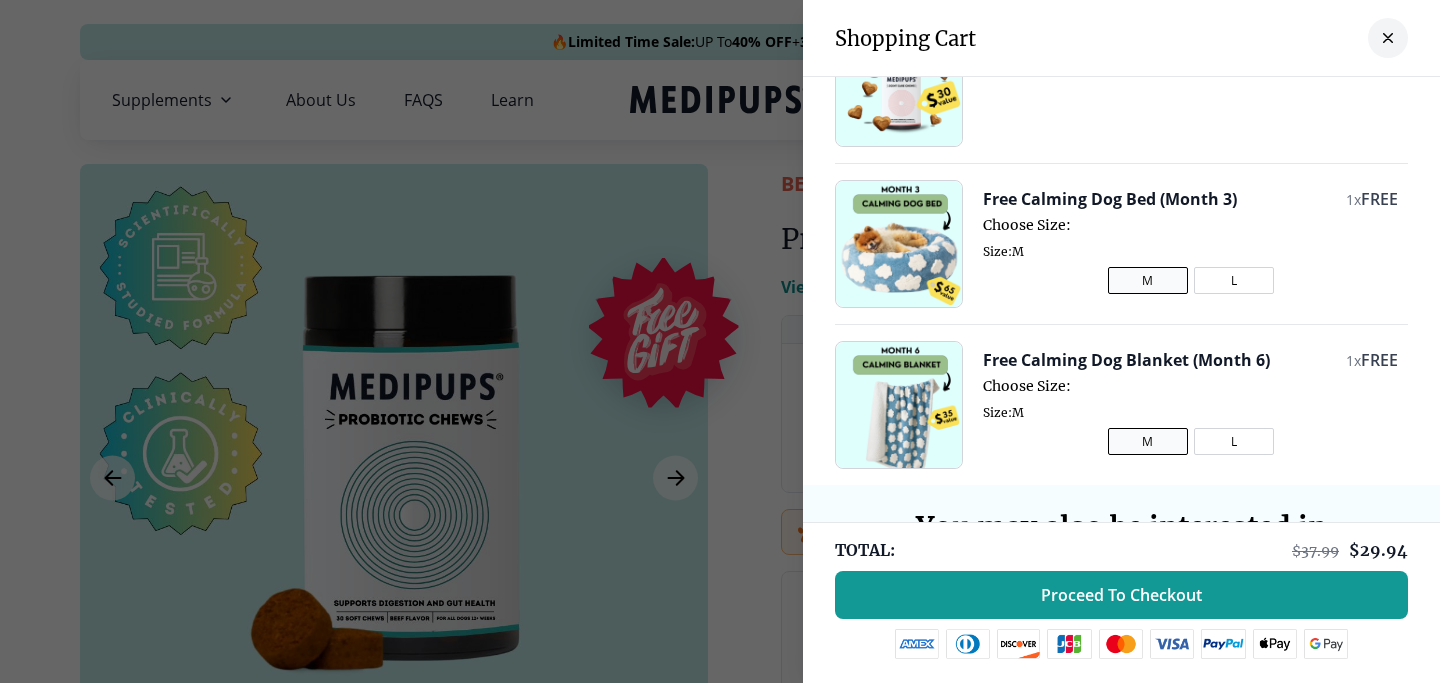 click at bounding box center [899, 405] 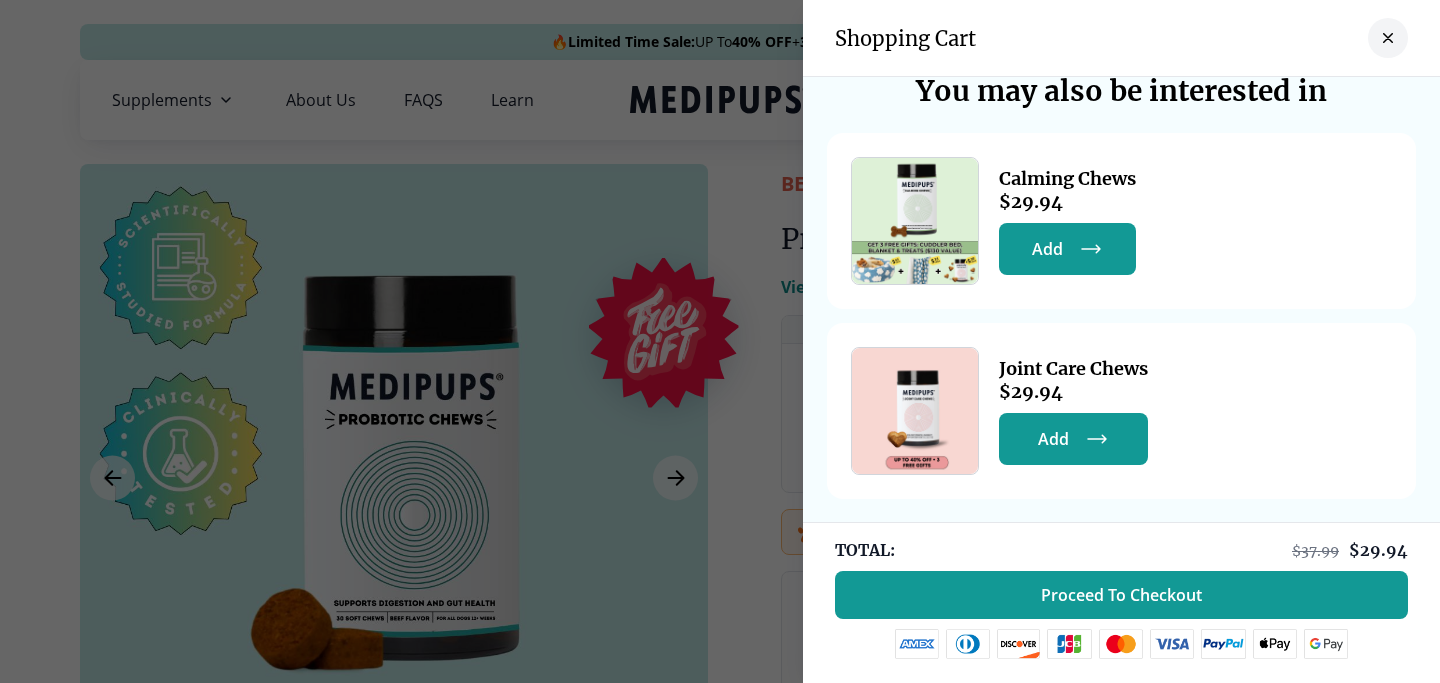 click at bounding box center [915, 221] 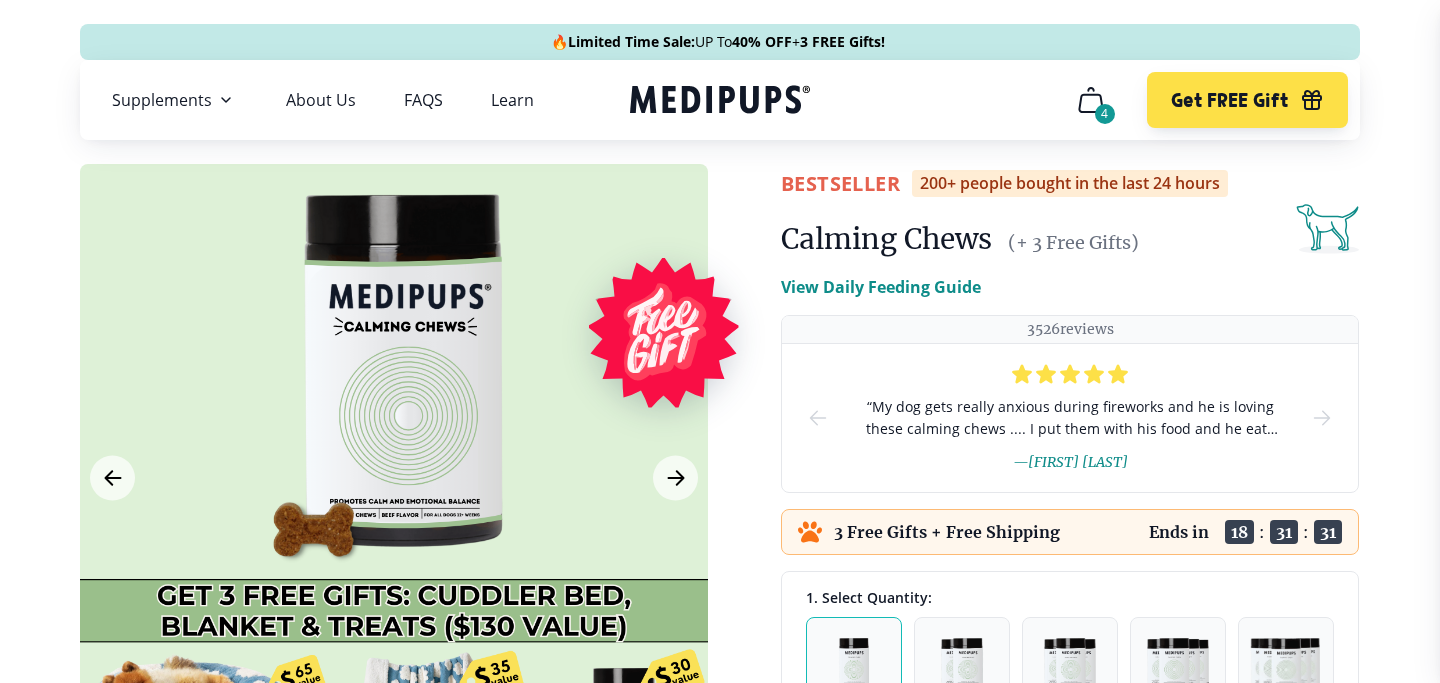 click 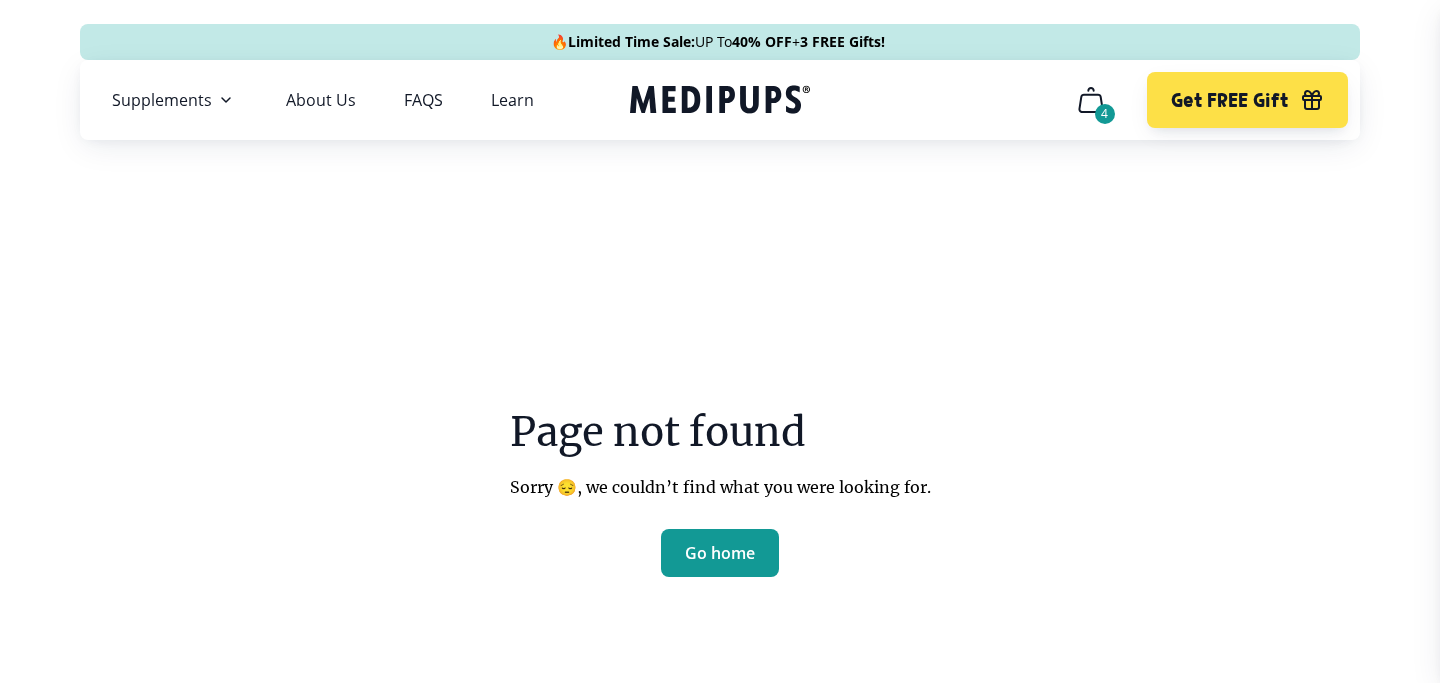scroll, scrollTop: 0, scrollLeft: 0, axis: both 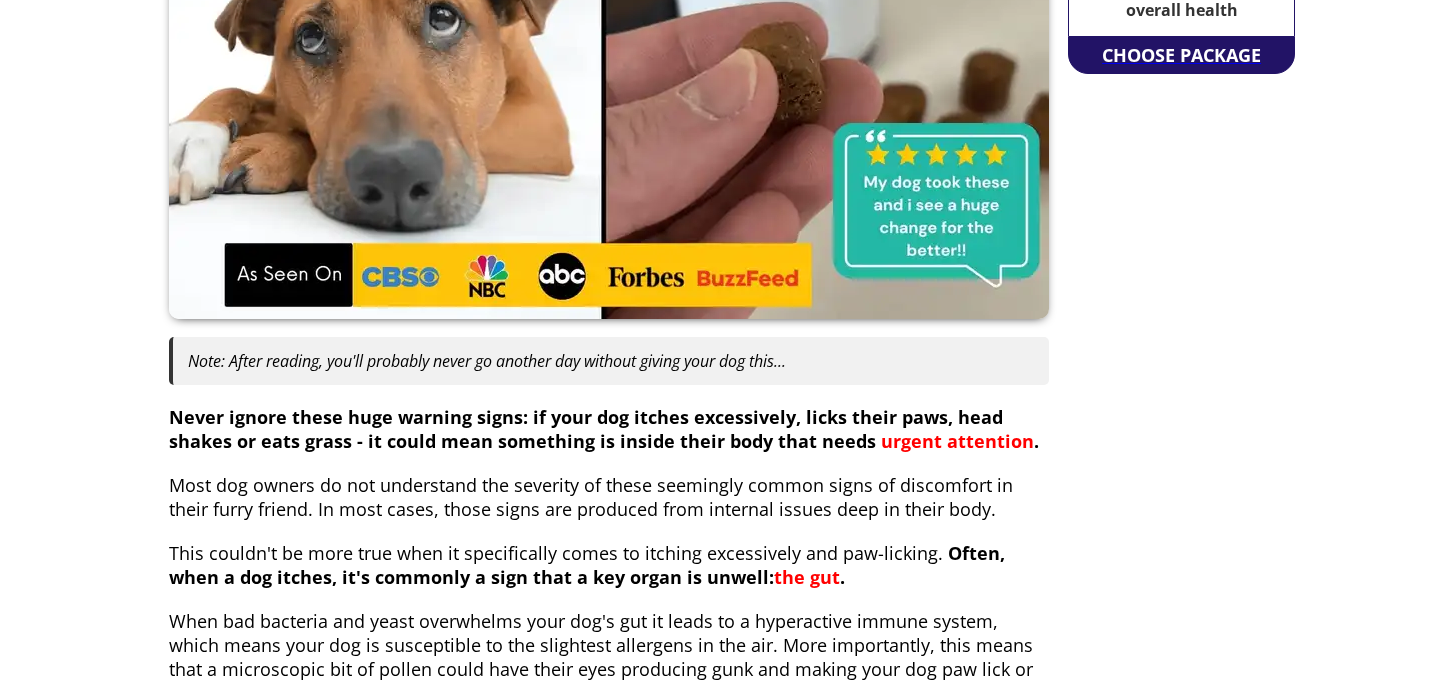click on "CHOOSE PACKAGE" at bounding box center (1181, 55) 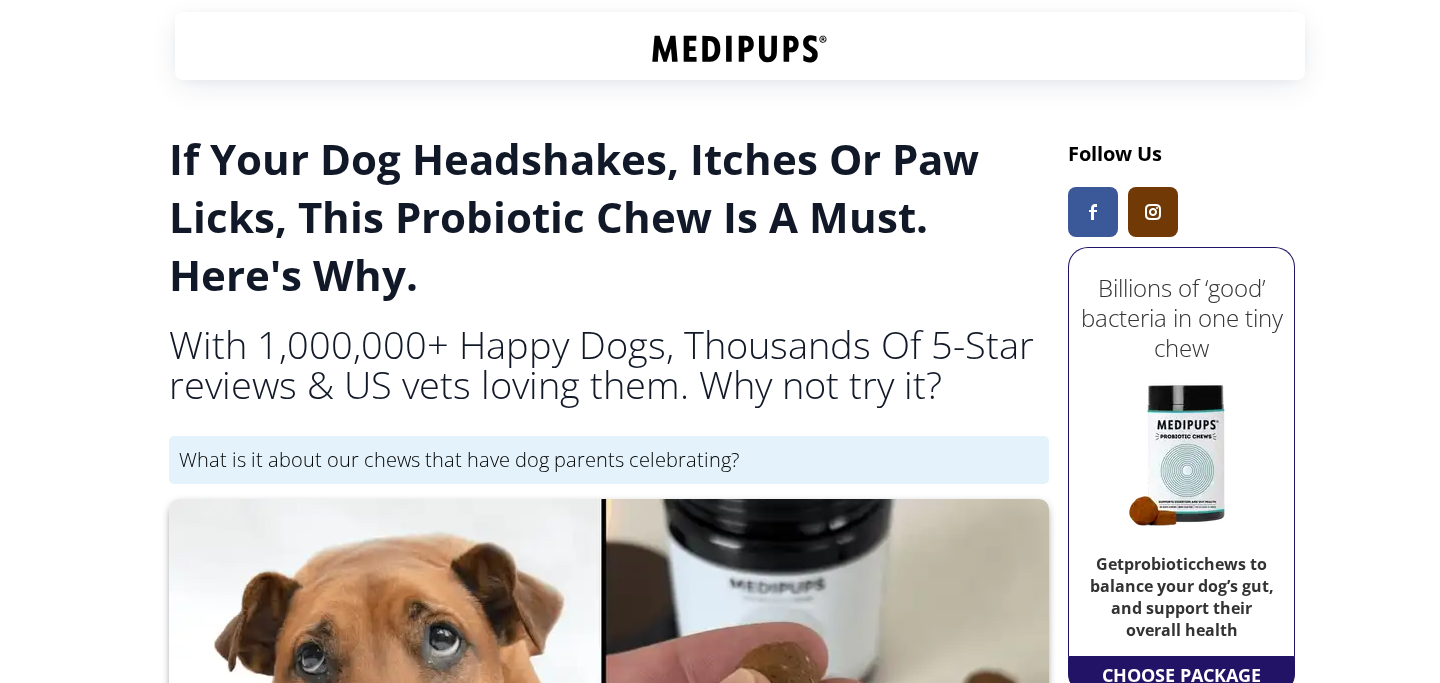 scroll, scrollTop: 0, scrollLeft: 0, axis: both 